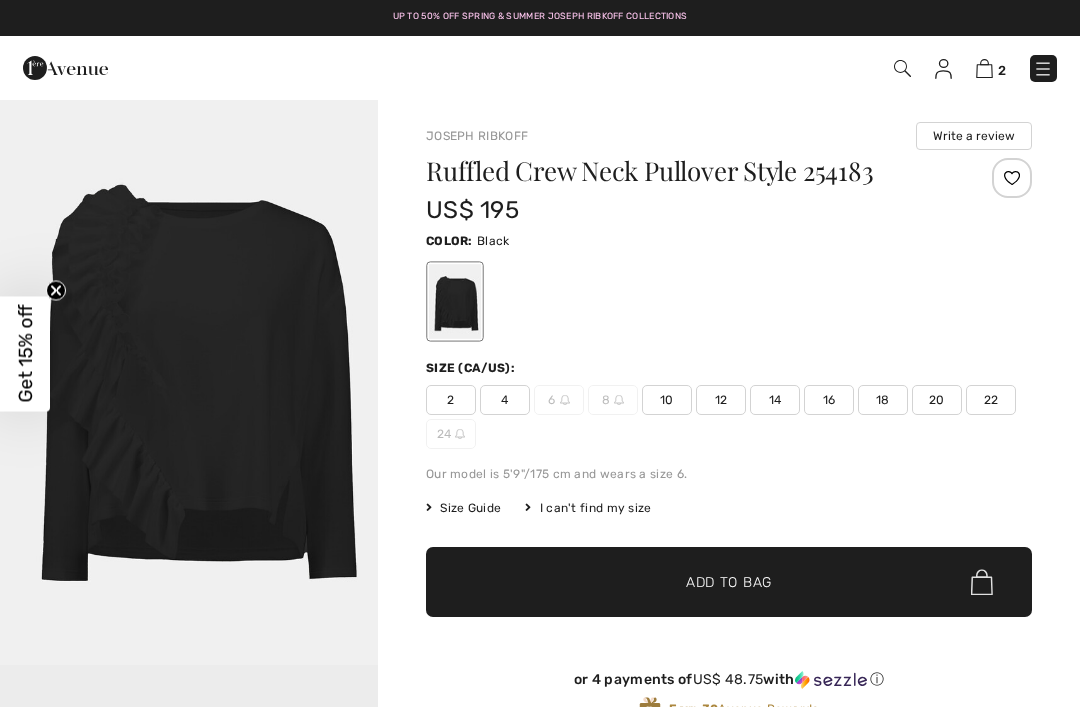 scroll, scrollTop: 12, scrollLeft: 0, axis: vertical 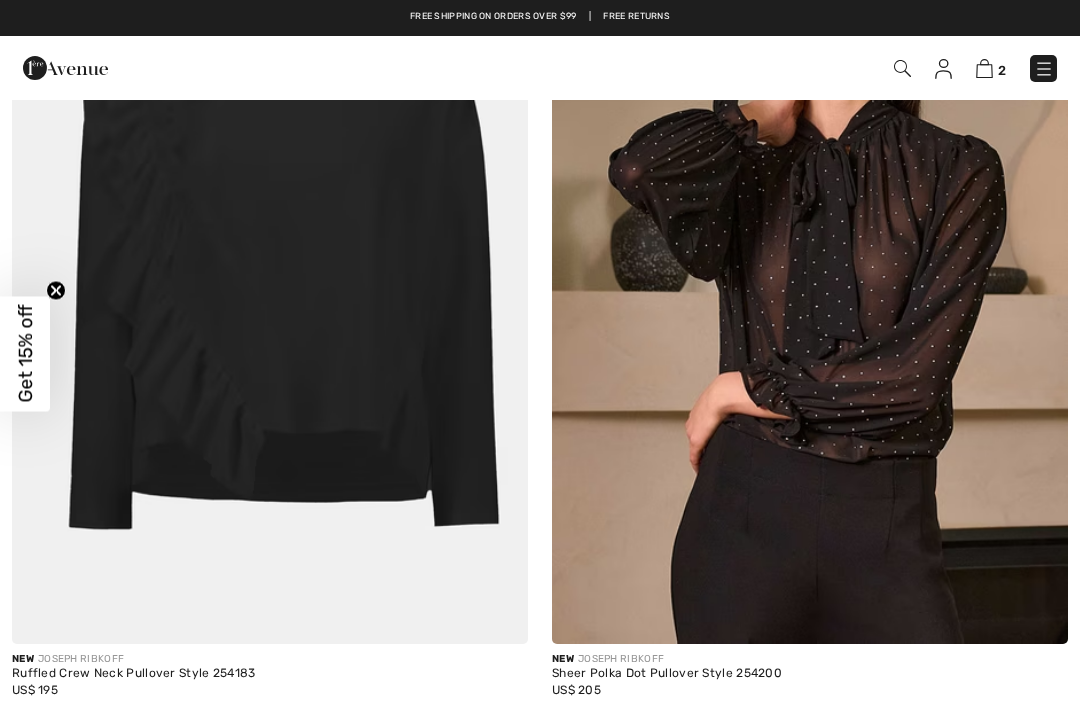 checkbox on "true" 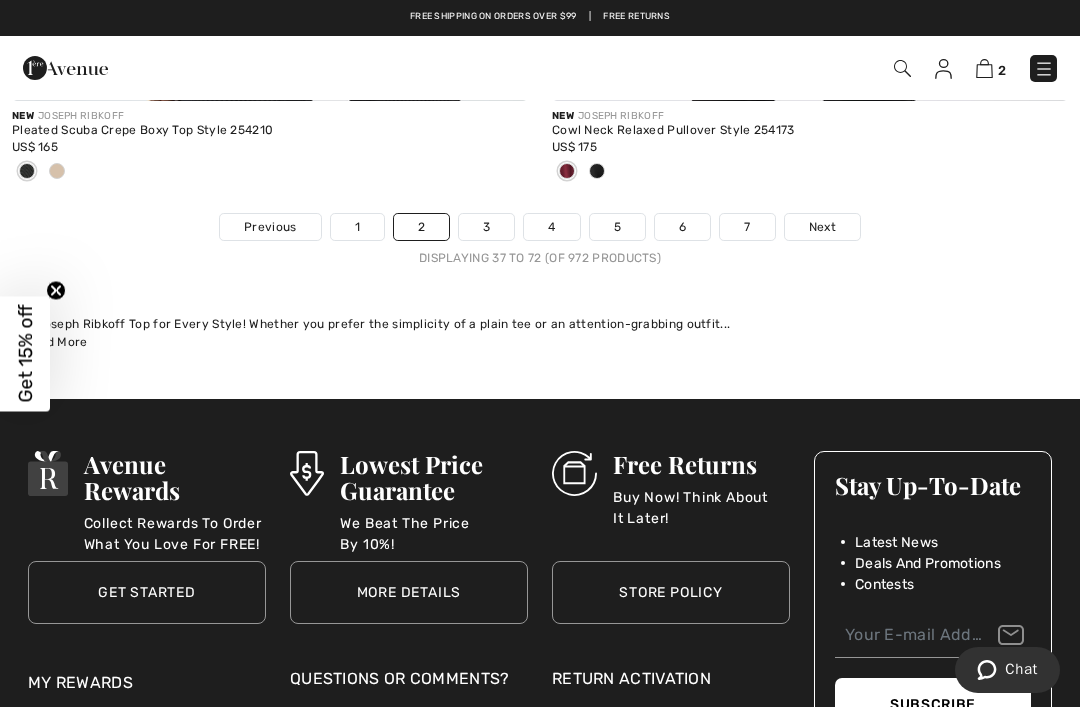 scroll, scrollTop: 16184, scrollLeft: 0, axis: vertical 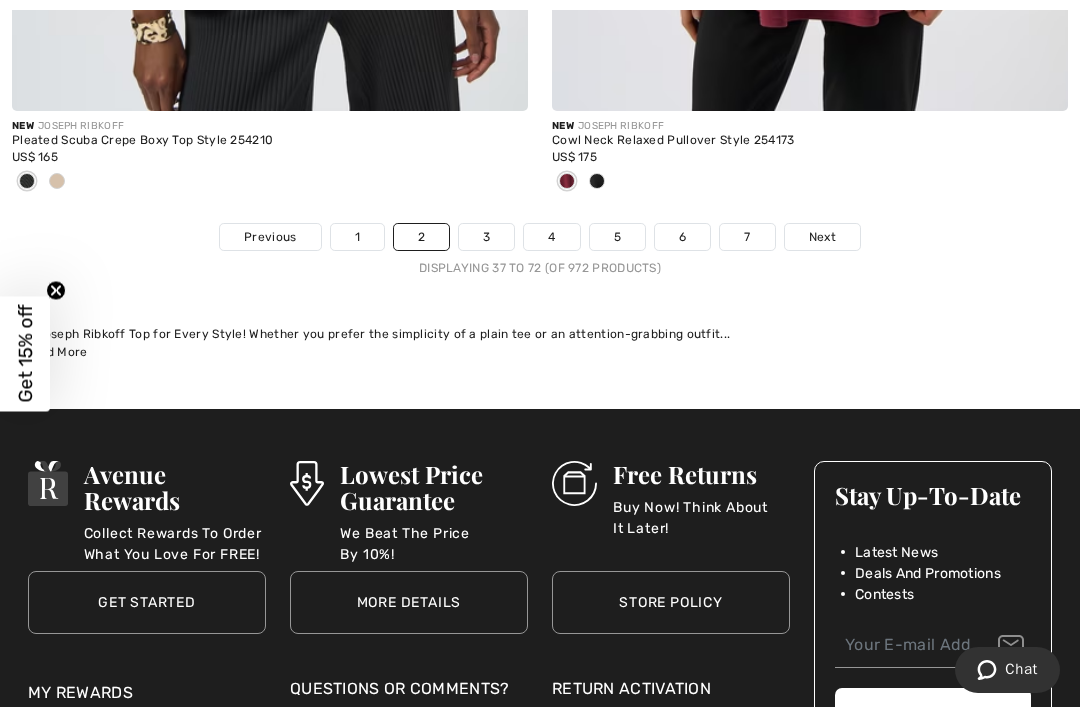 click on "Next" at bounding box center (822, 237) 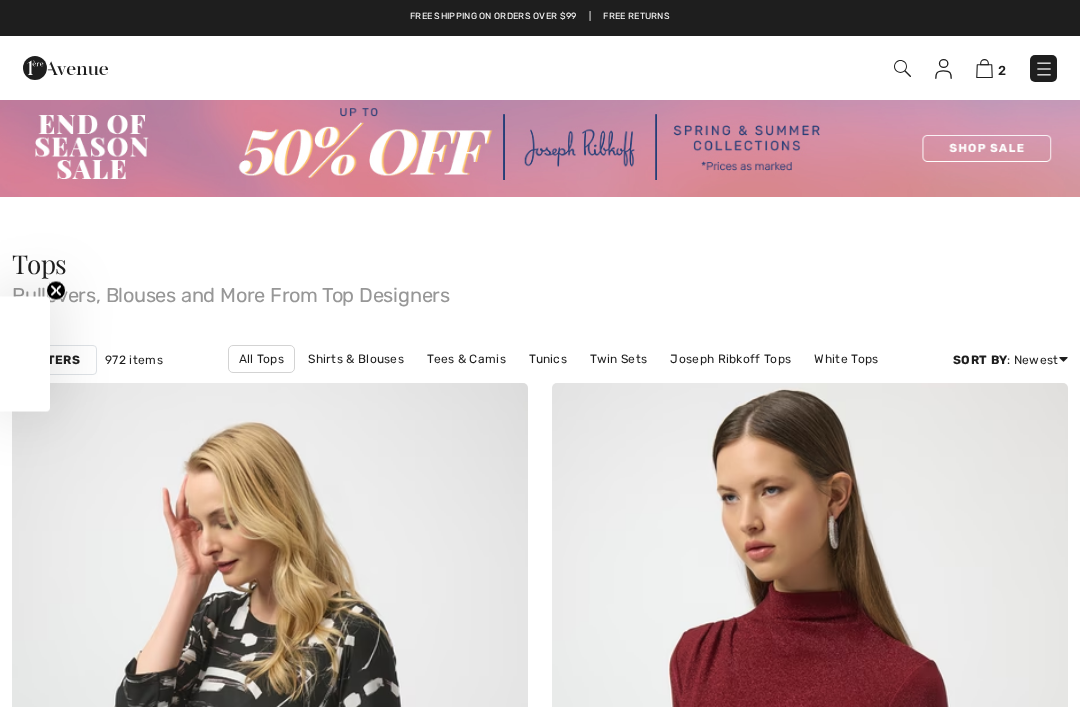scroll, scrollTop: 0, scrollLeft: 0, axis: both 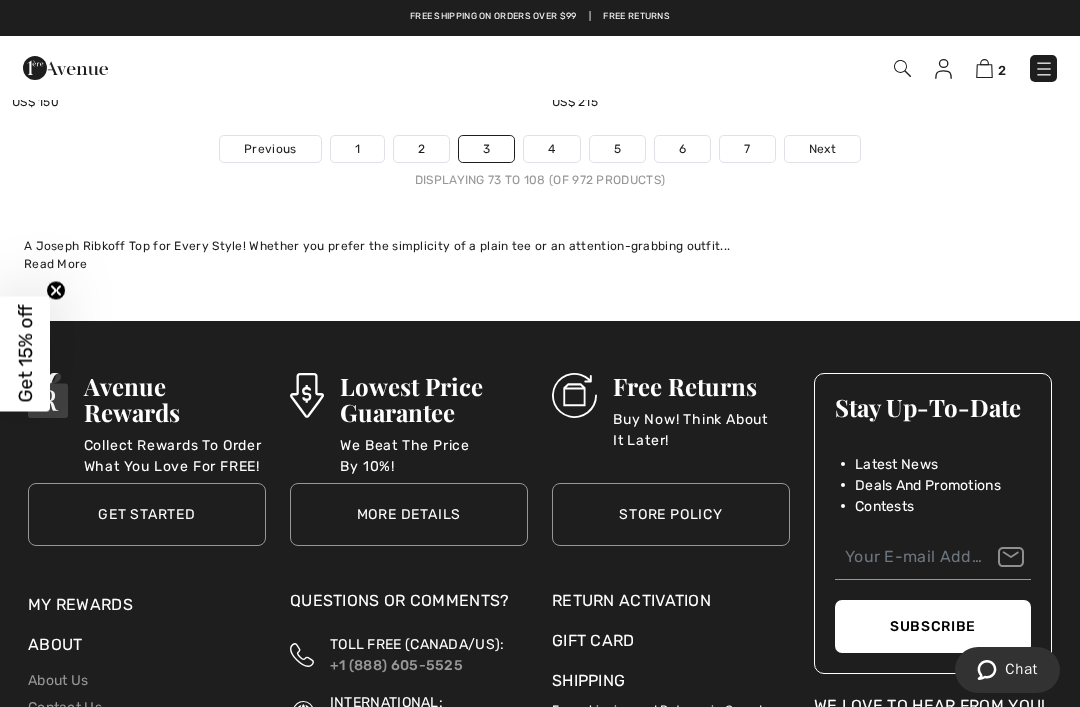 click on "Next" at bounding box center [822, 149] 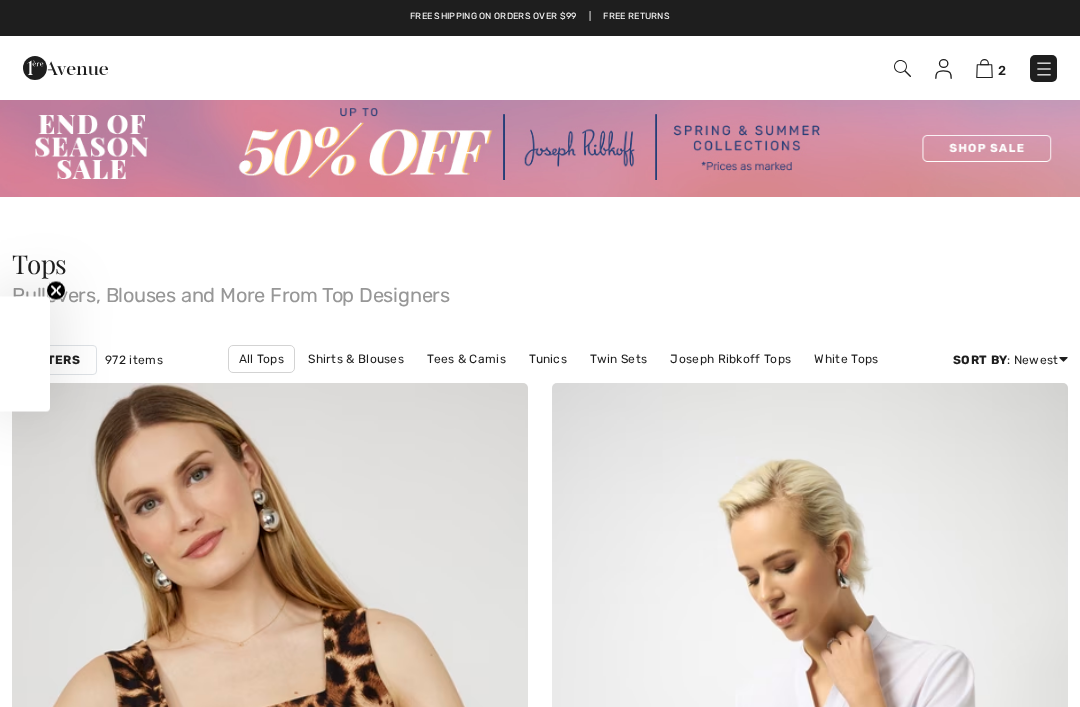 scroll, scrollTop: 0, scrollLeft: 0, axis: both 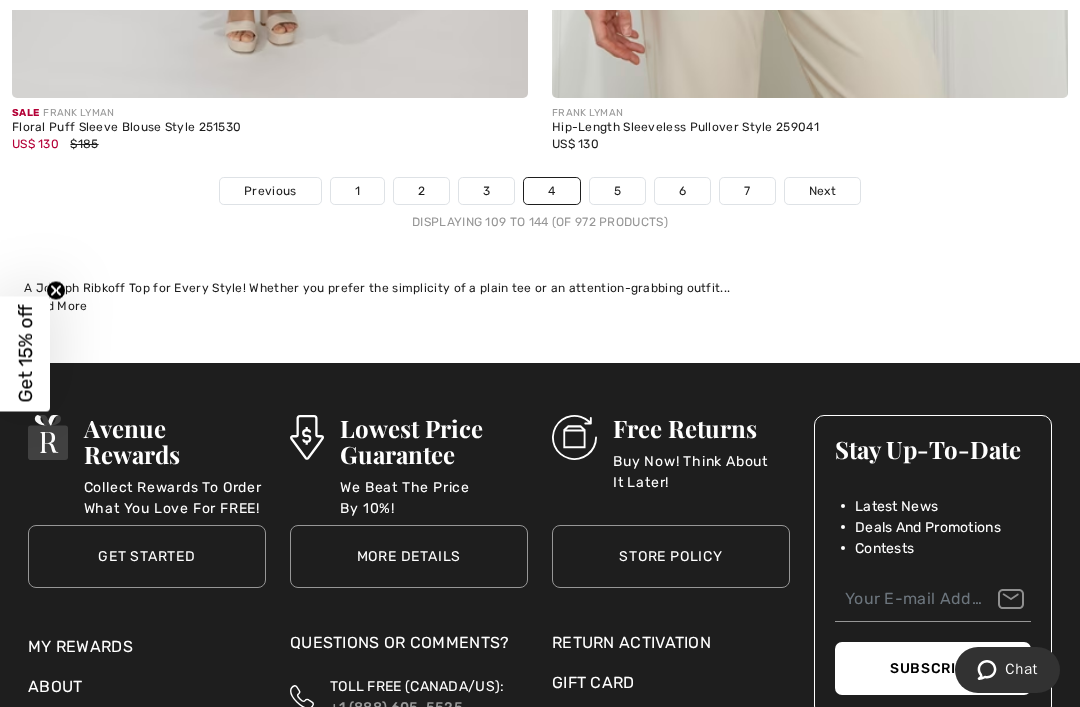 click on "Next" at bounding box center [822, 191] 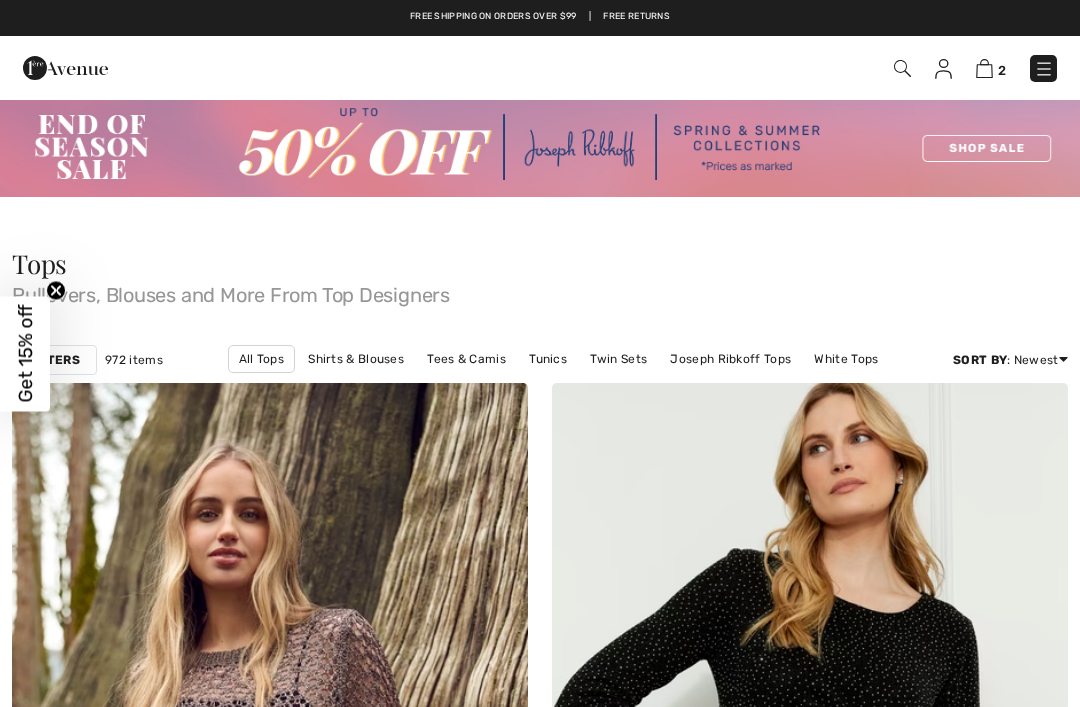scroll, scrollTop: 0, scrollLeft: 0, axis: both 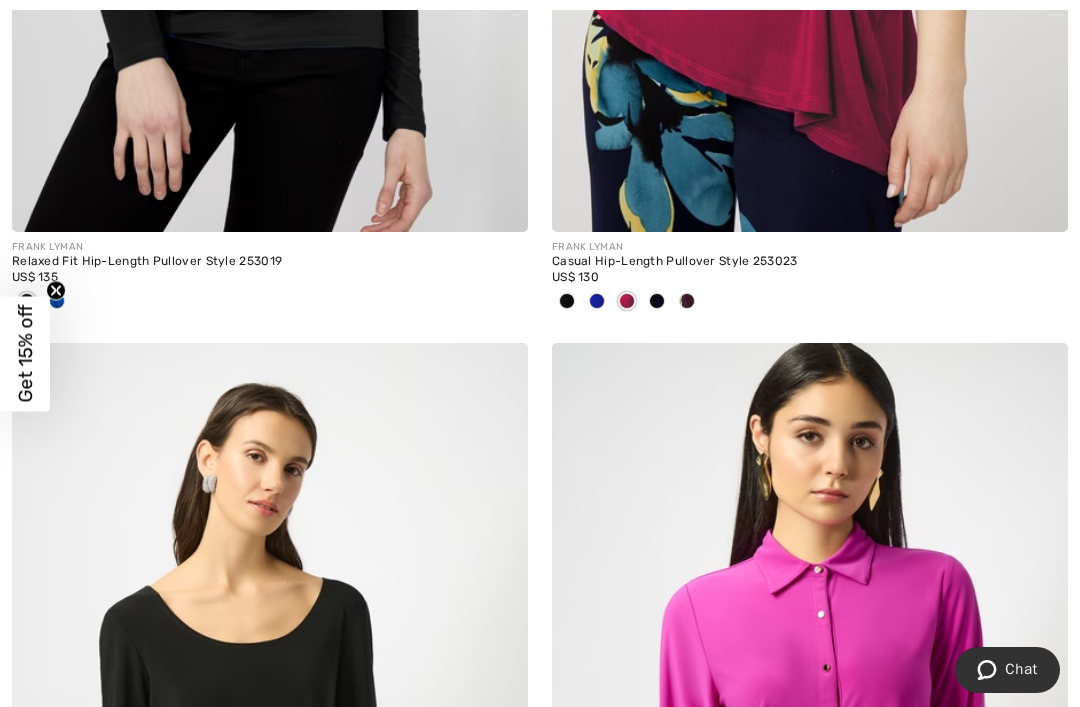 click at bounding box center (270, -155) 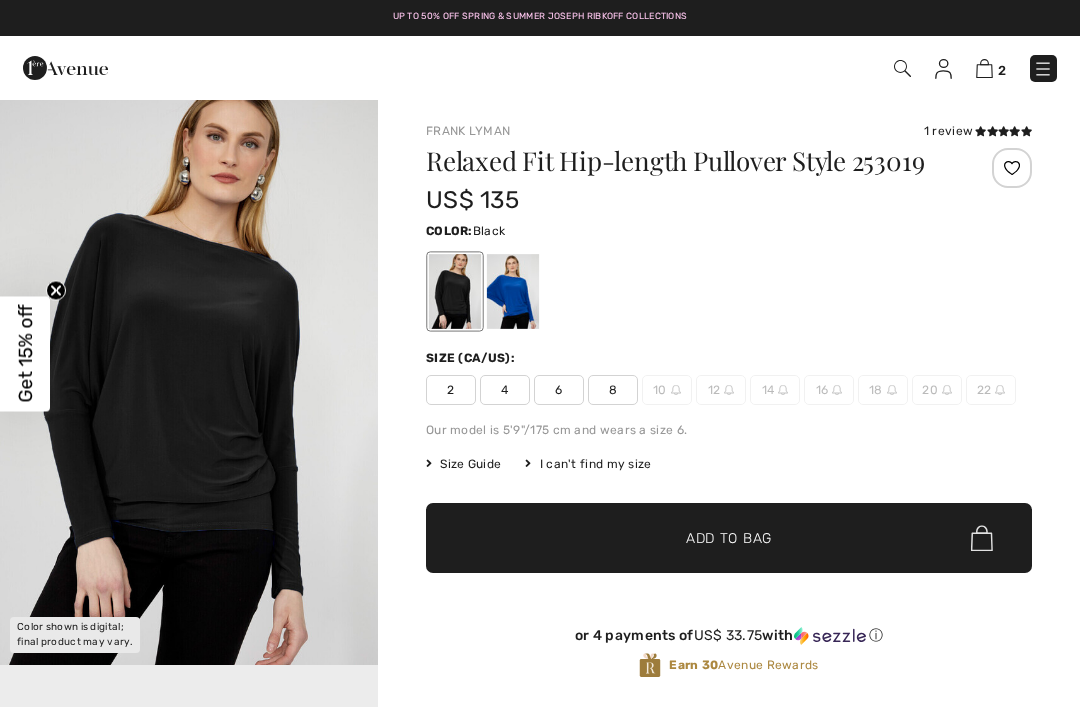 scroll, scrollTop: 0, scrollLeft: 0, axis: both 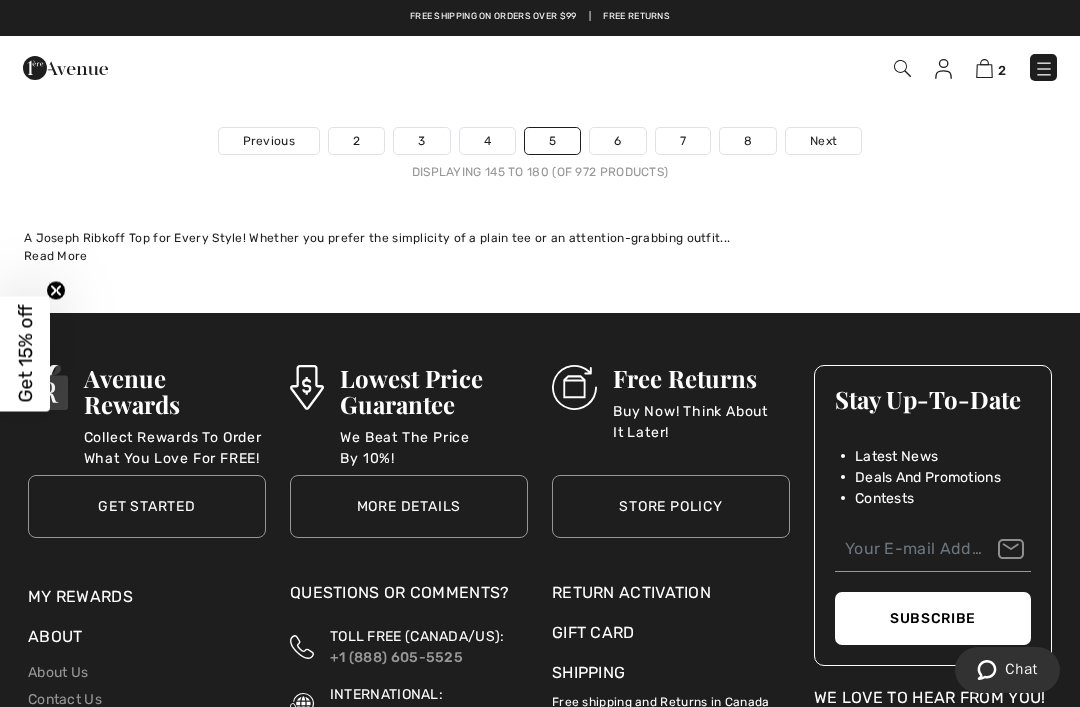click on "Next" at bounding box center [823, 141] 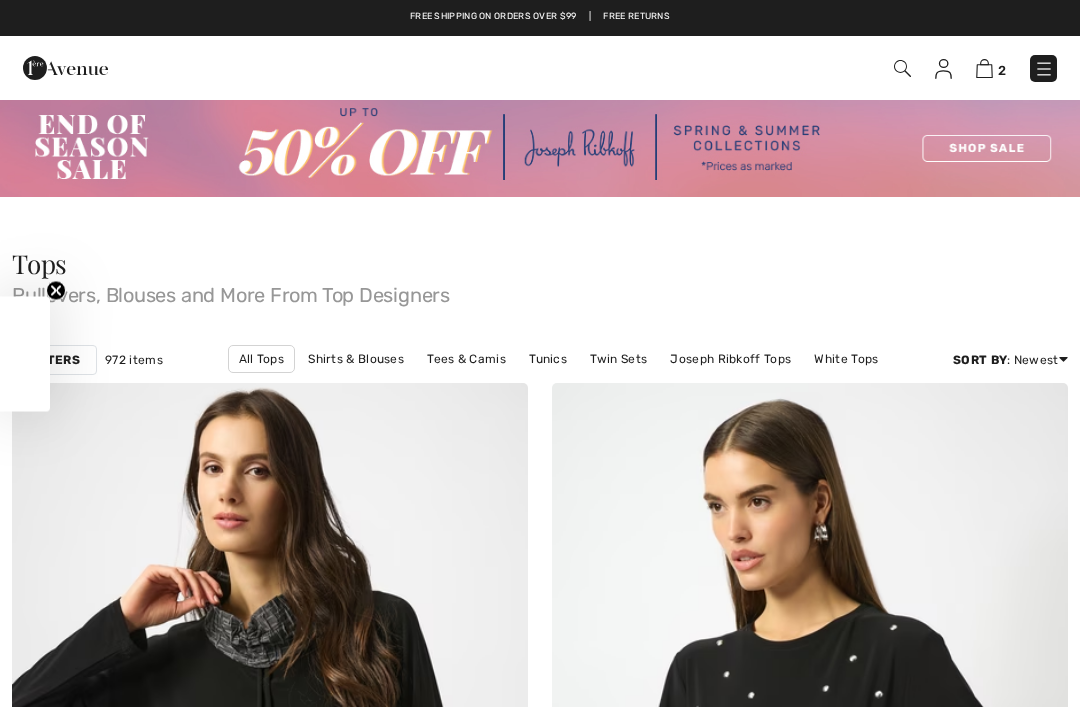 scroll, scrollTop: 0, scrollLeft: 0, axis: both 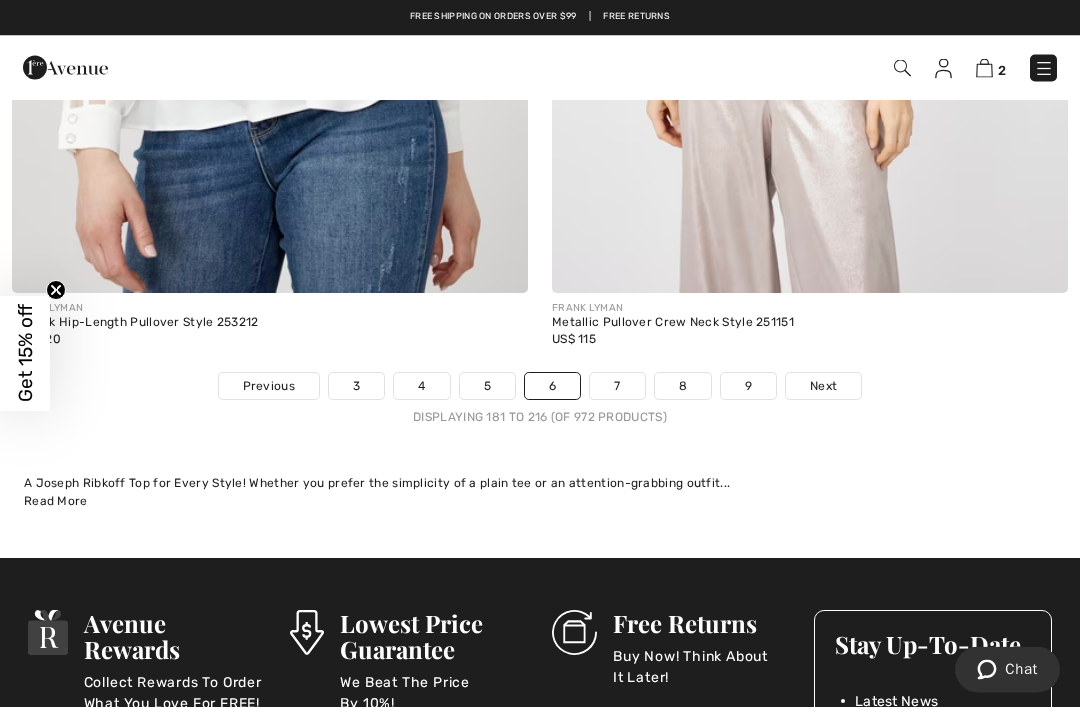 click on "Next" at bounding box center (823, 387) 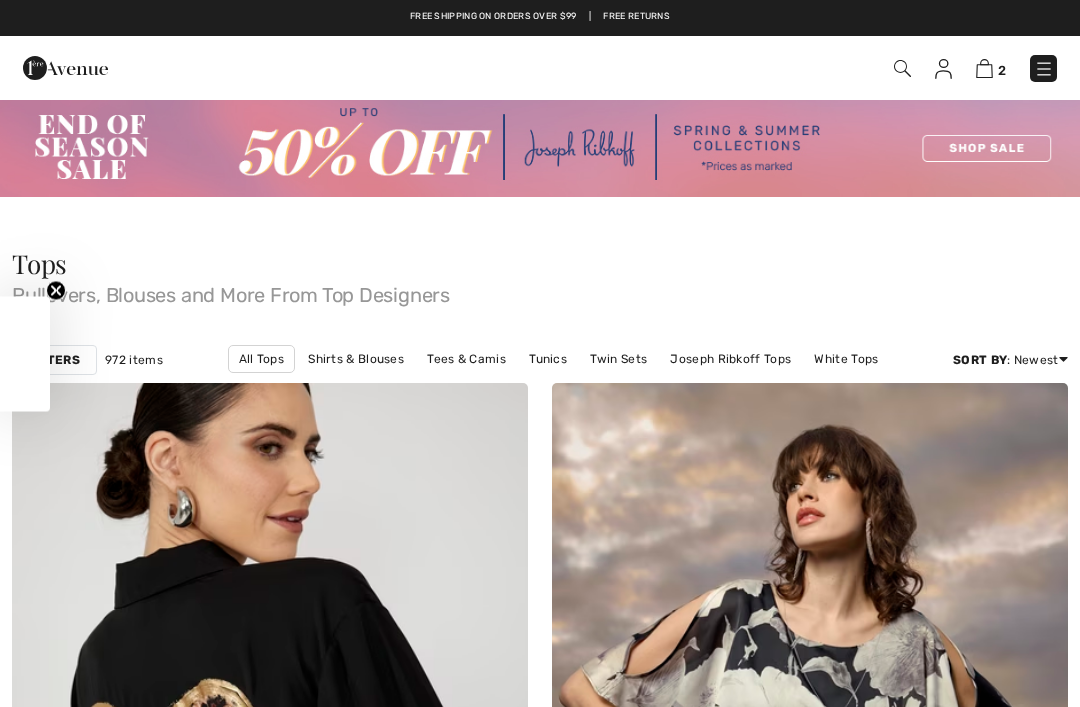checkbox on "true" 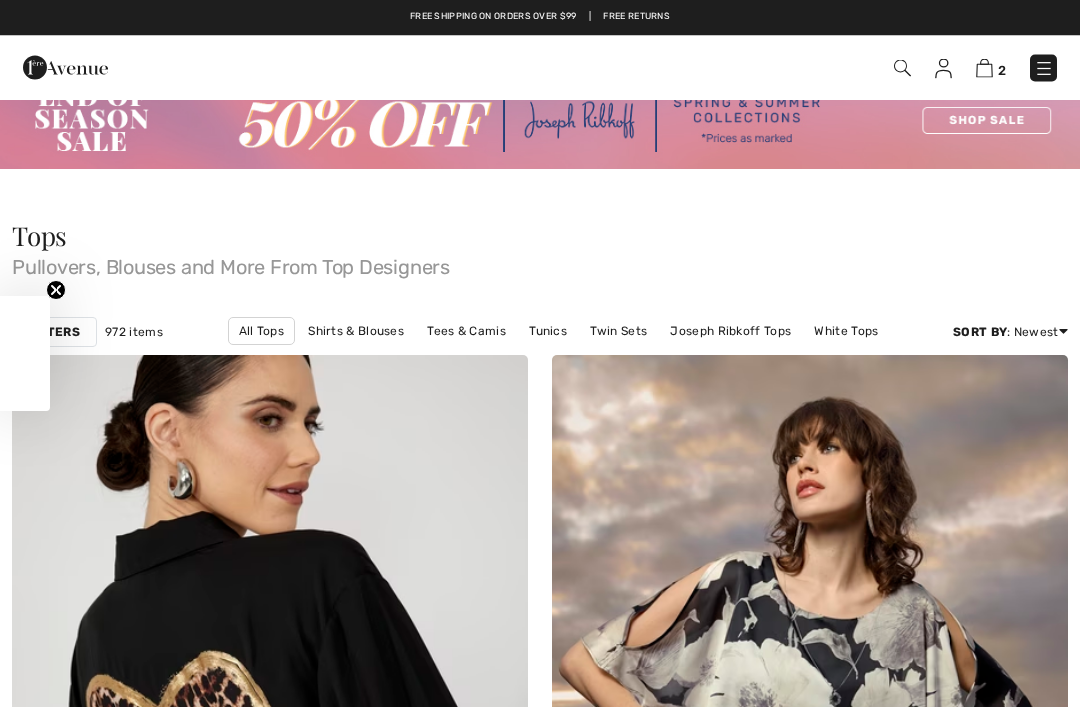 scroll, scrollTop: 0, scrollLeft: 0, axis: both 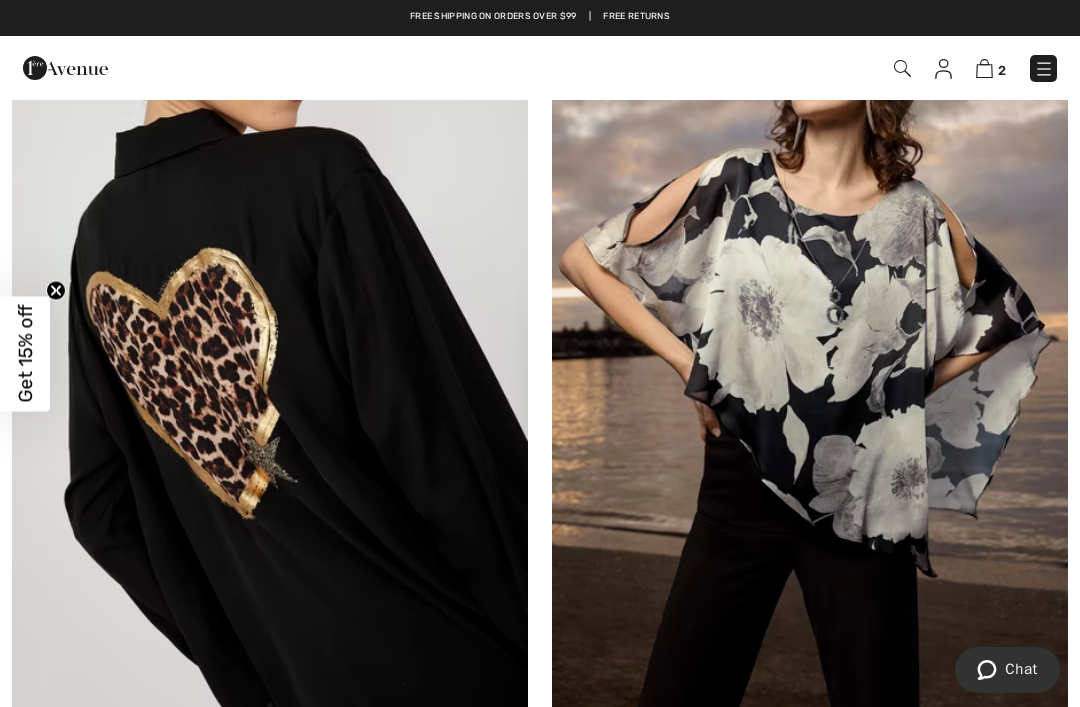 click at bounding box center (270, 339) 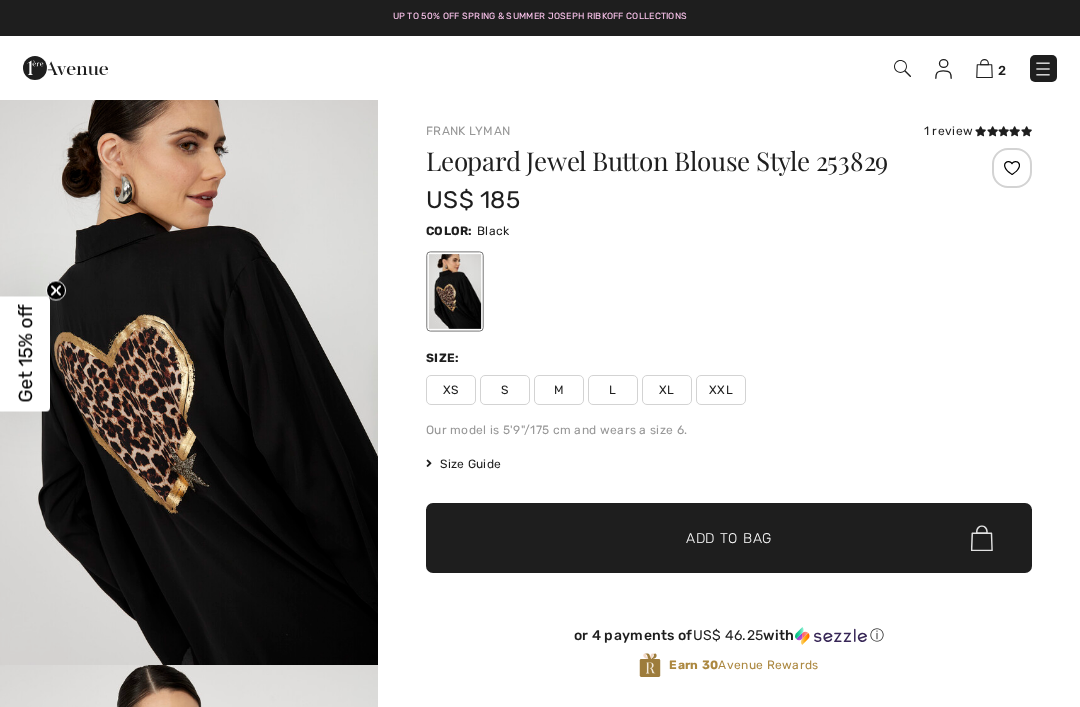 scroll, scrollTop: 0, scrollLeft: 0, axis: both 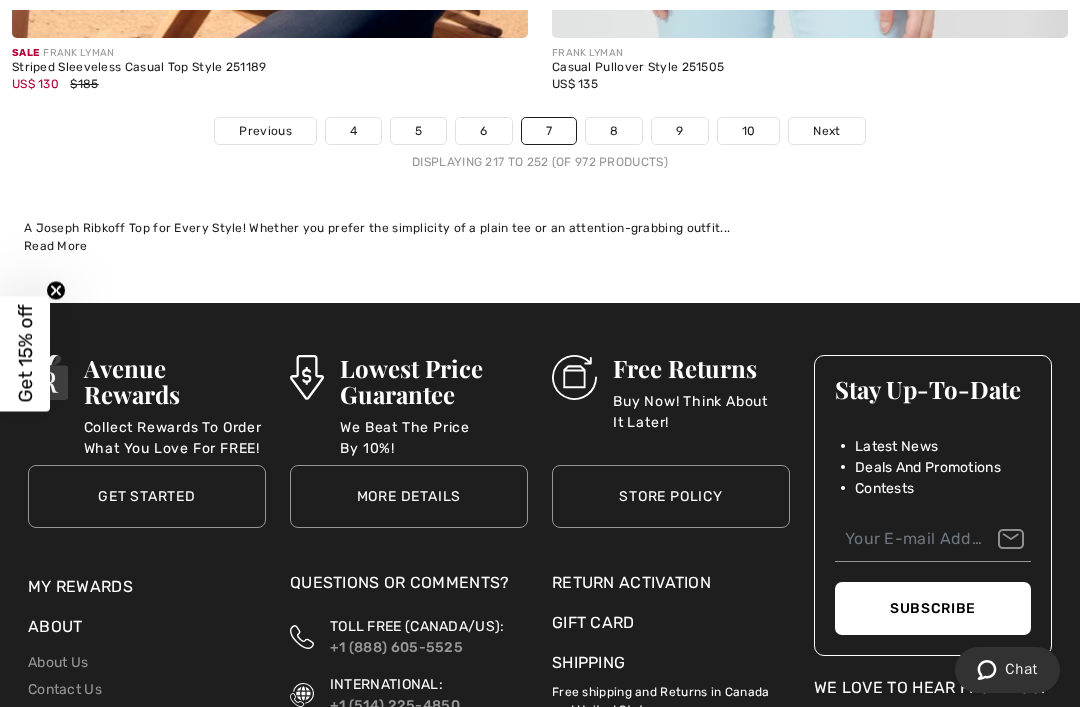 click on "Next" at bounding box center [826, 131] 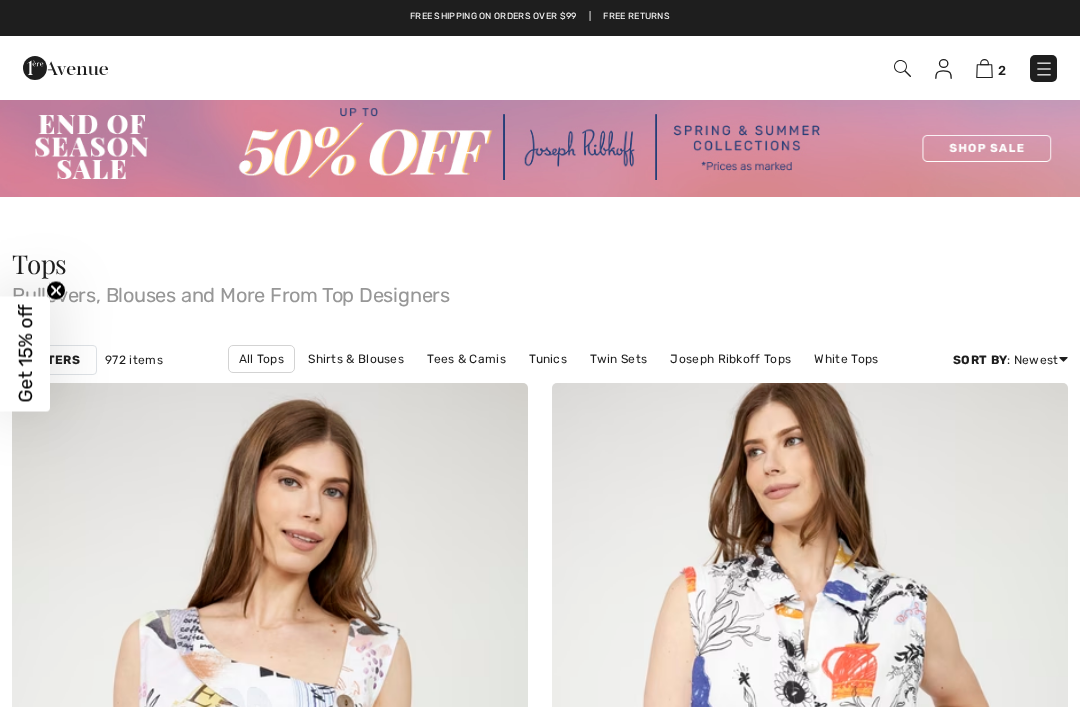 scroll, scrollTop: 0, scrollLeft: 0, axis: both 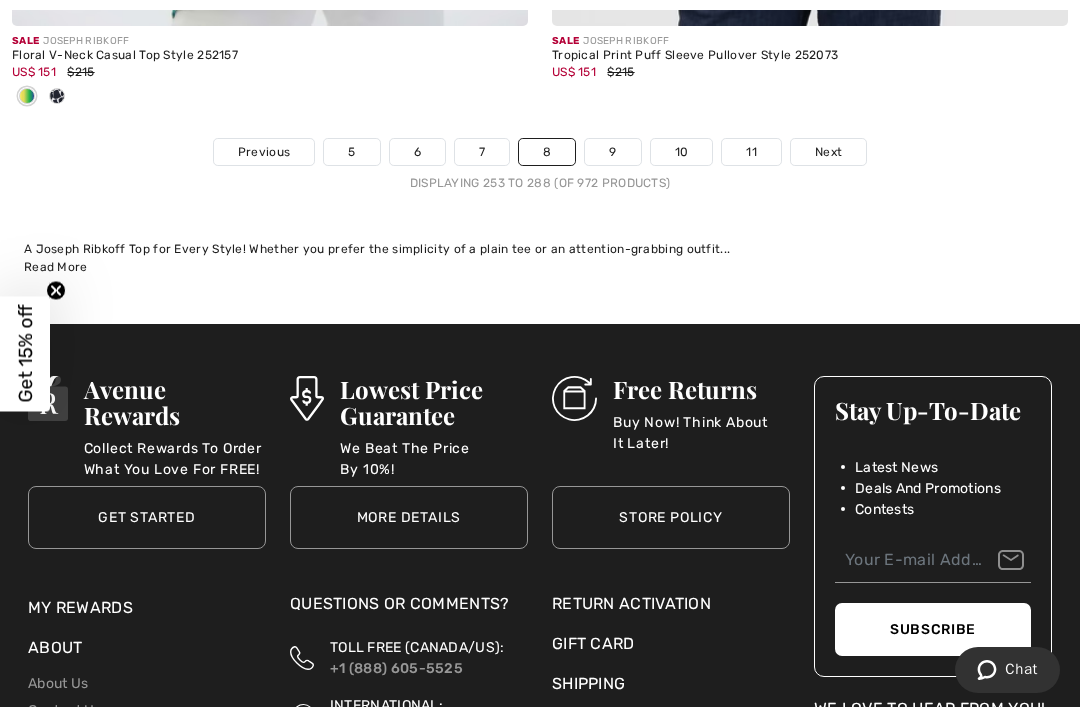click on "Next" at bounding box center [828, 152] 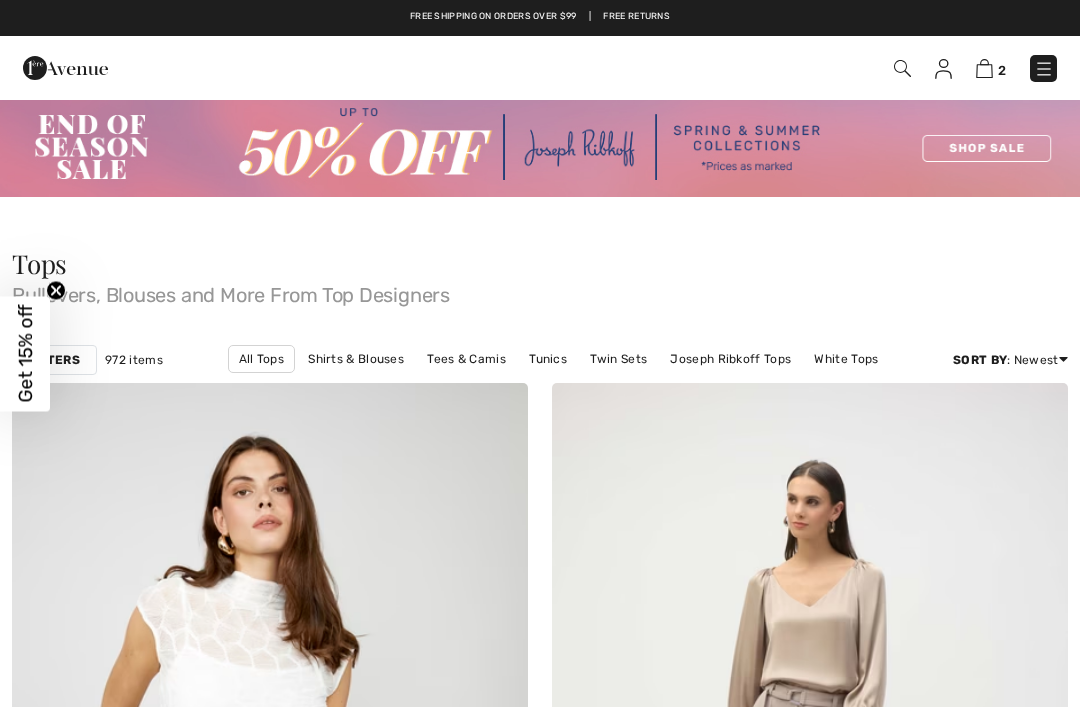 scroll, scrollTop: 145, scrollLeft: 0, axis: vertical 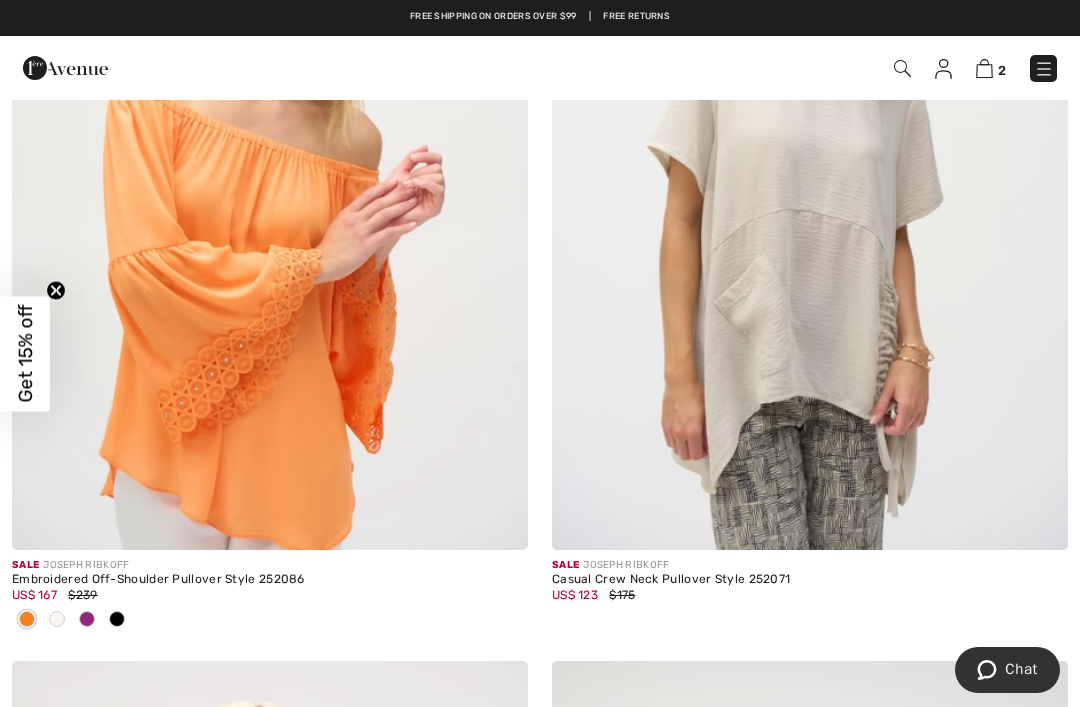 click at bounding box center [1044, 69] 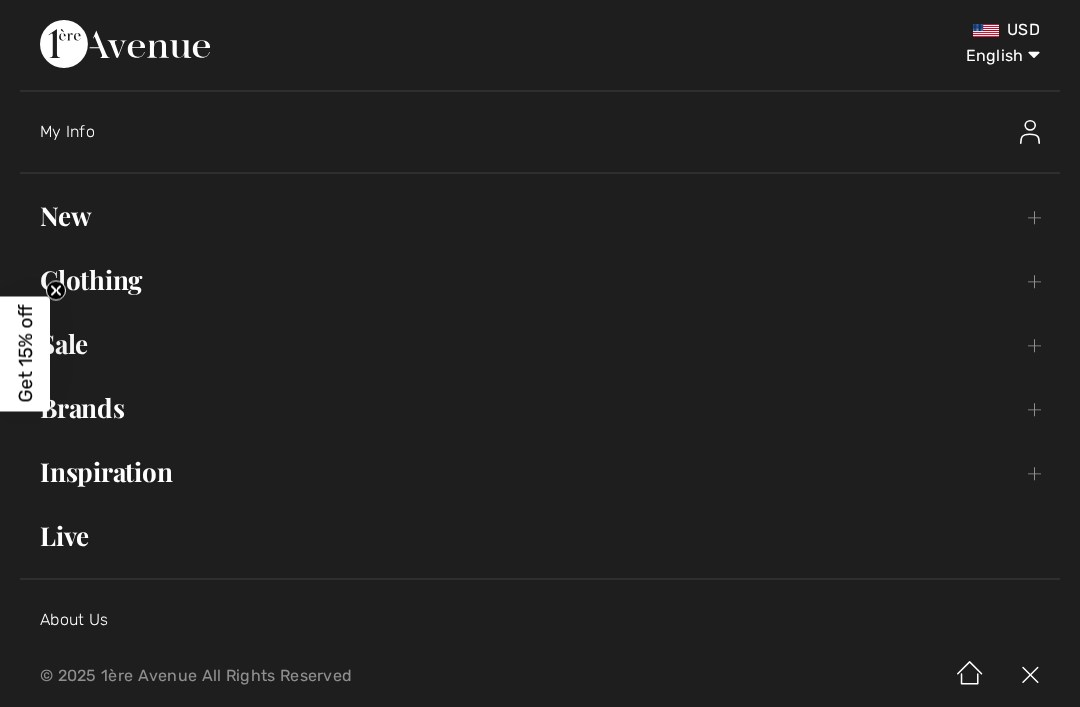 click on "Clothing Toggle submenu" at bounding box center (540, 280) 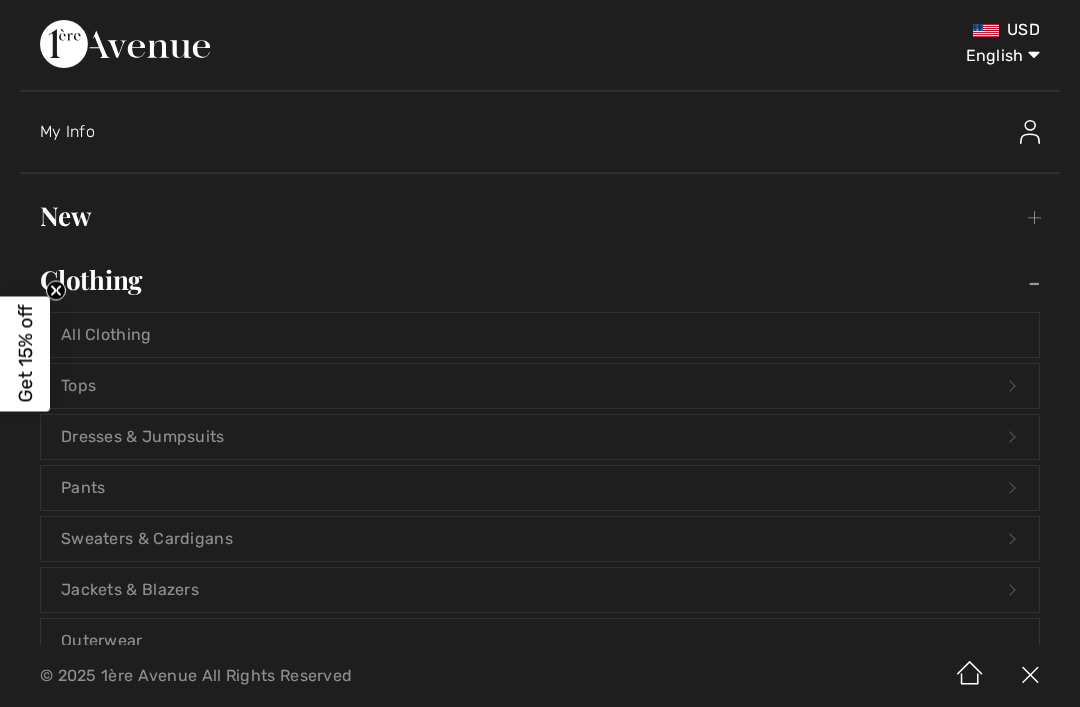 click on "Jackets & Blazers Open submenu" at bounding box center (540, 590) 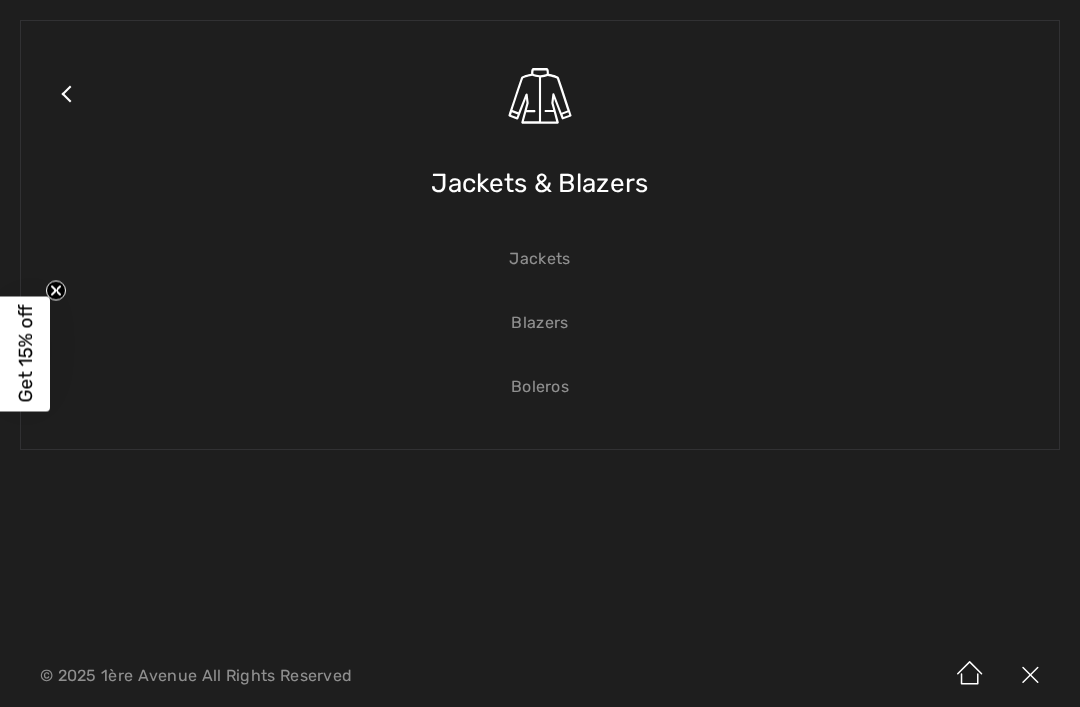 click on "Jackets & Blazers" at bounding box center [539, 183] 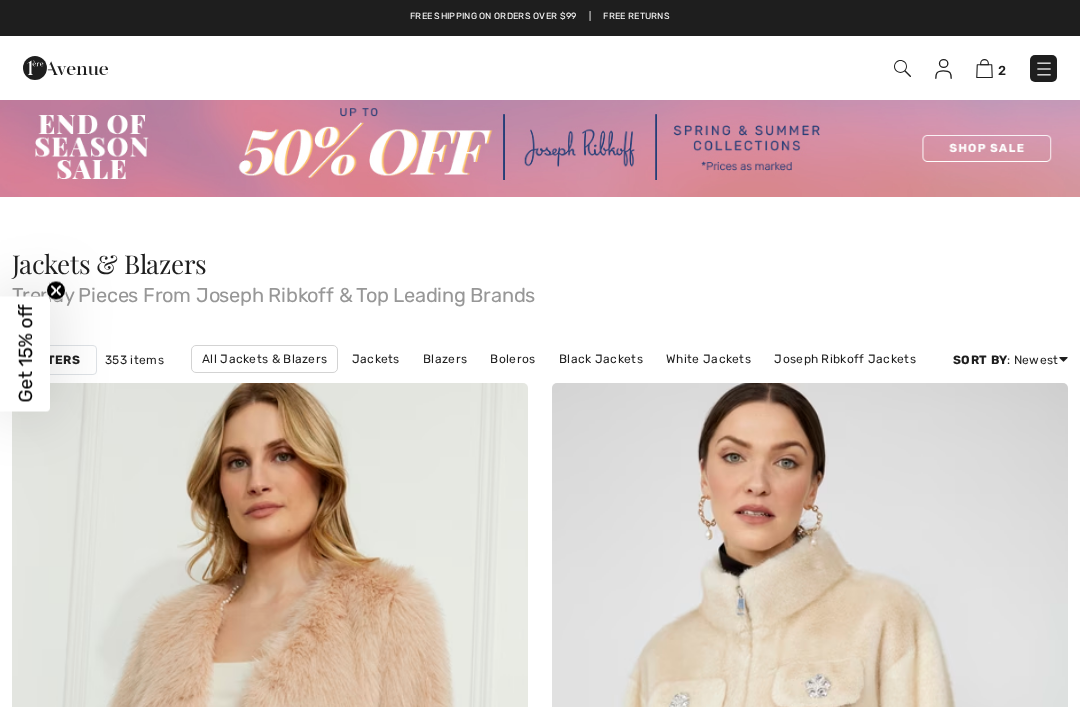 scroll, scrollTop: 0, scrollLeft: 0, axis: both 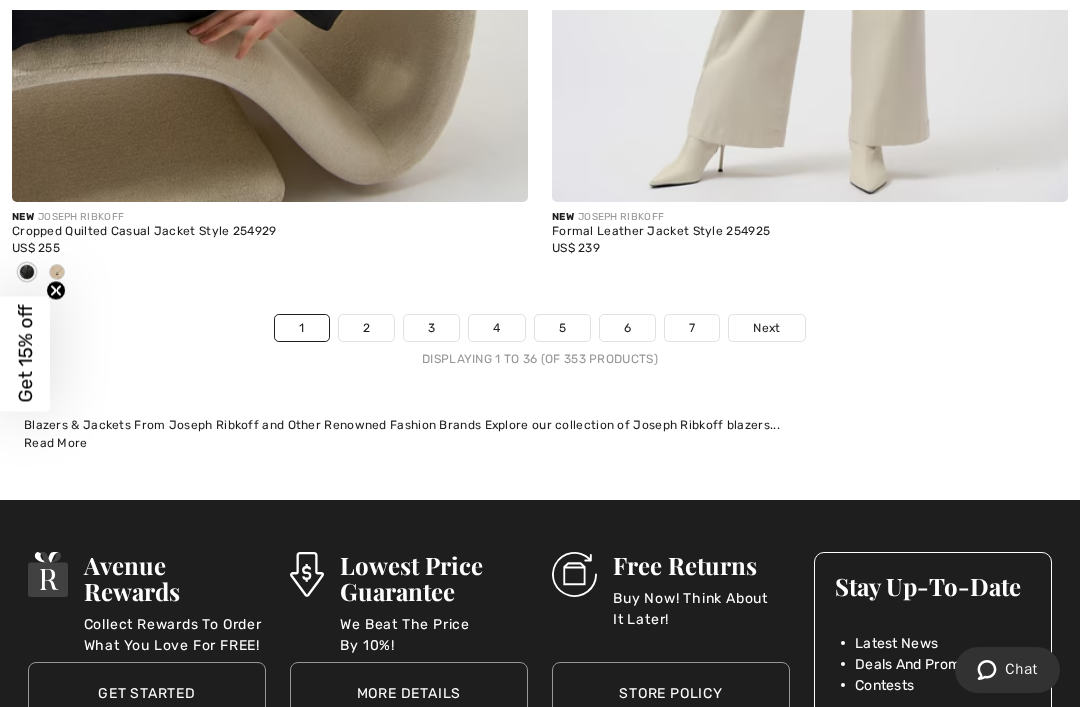 click on "Next" at bounding box center (766, 328) 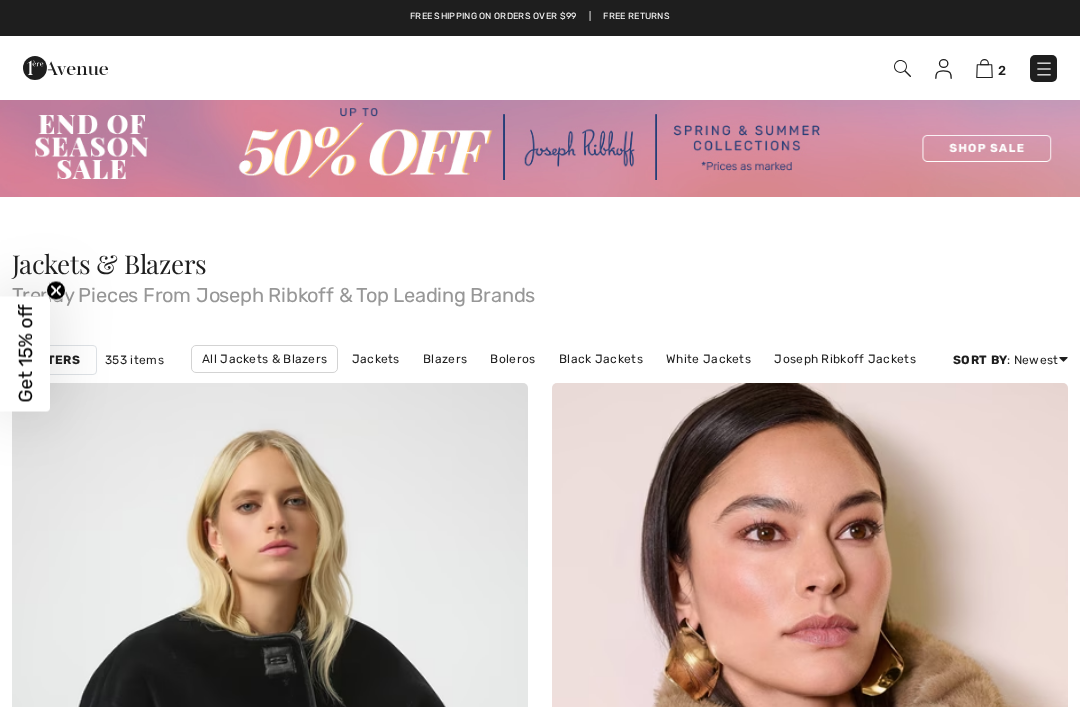 scroll, scrollTop: 74, scrollLeft: 0, axis: vertical 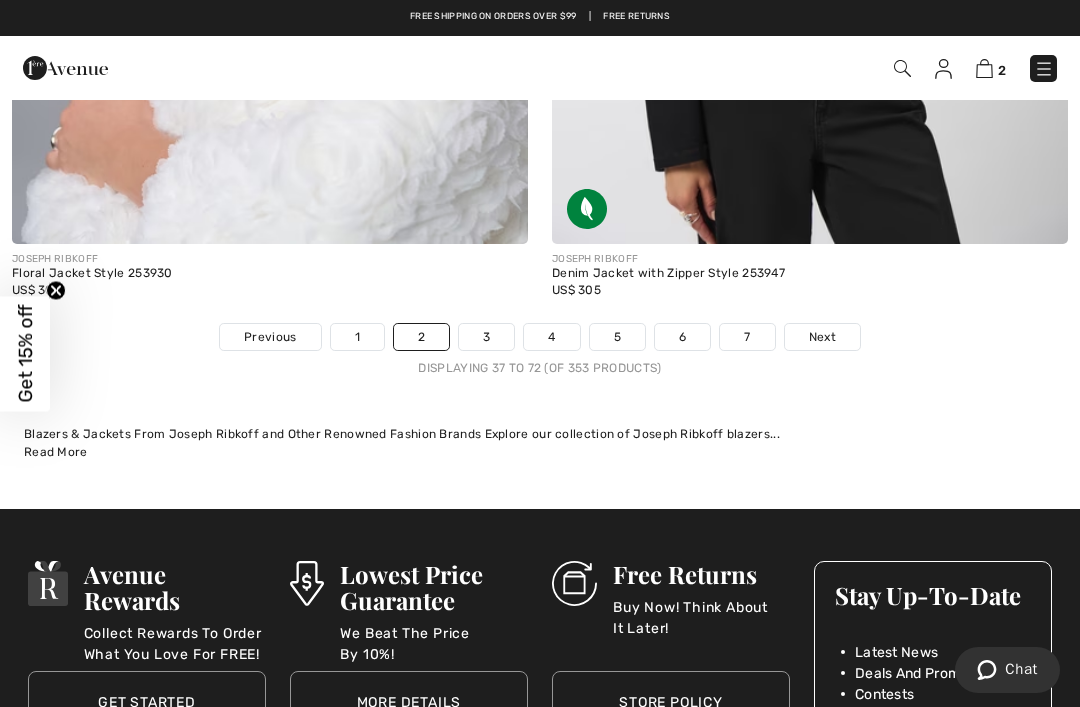 click on "3" at bounding box center (486, 337) 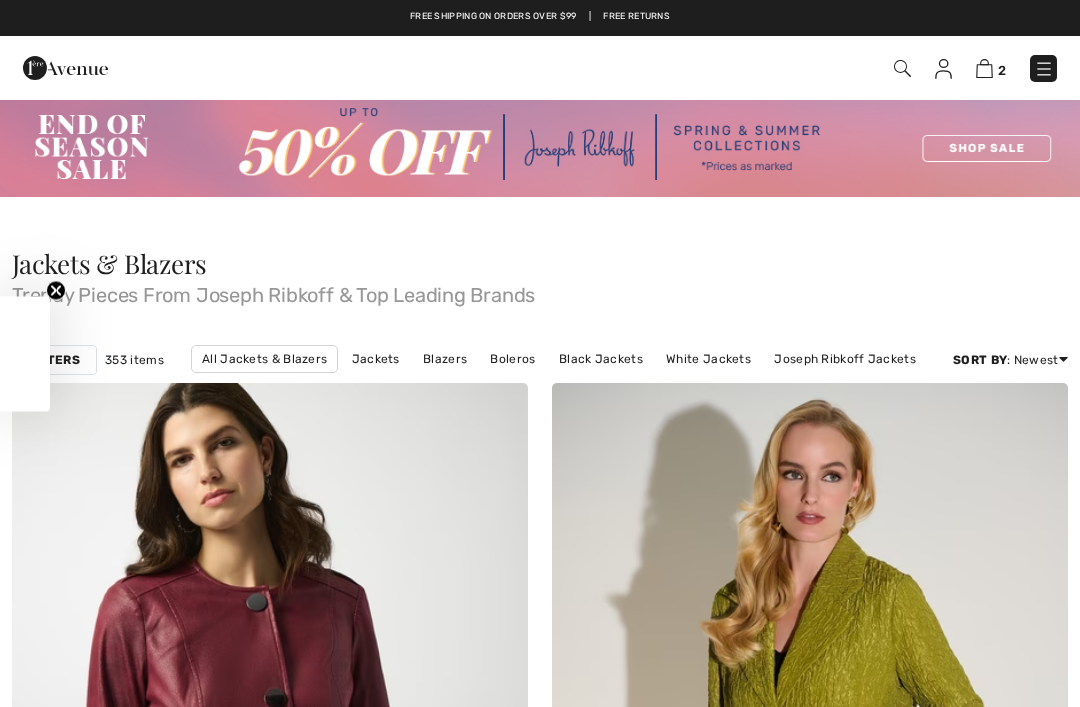 scroll, scrollTop: 0, scrollLeft: 0, axis: both 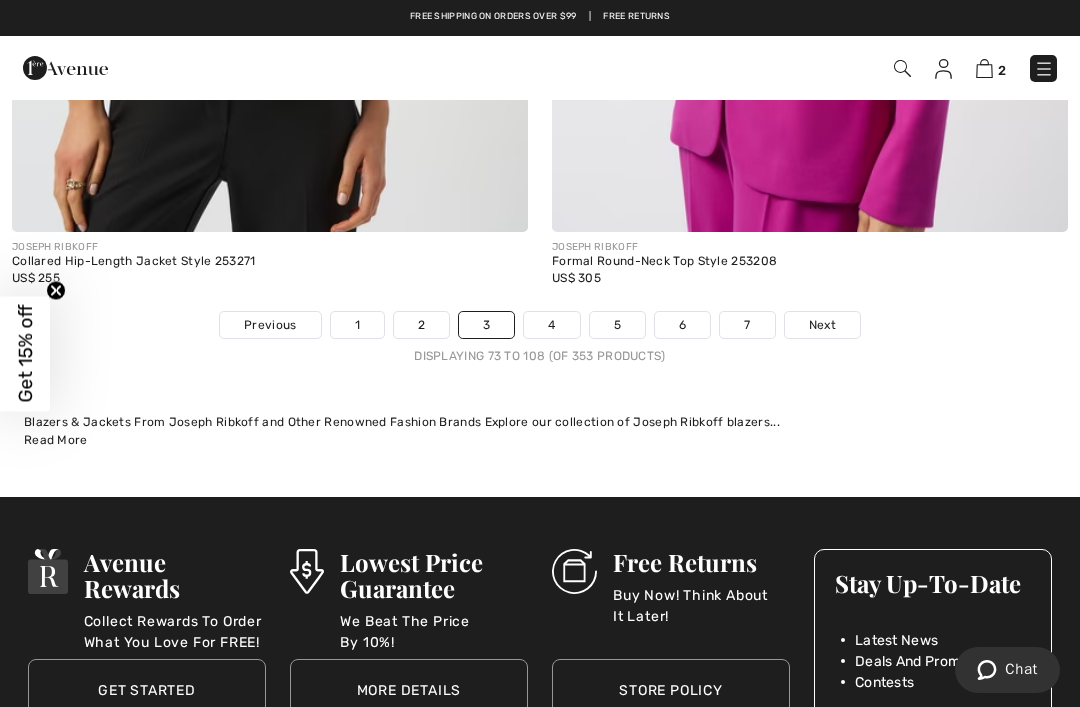 click on "Next" at bounding box center (822, 325) 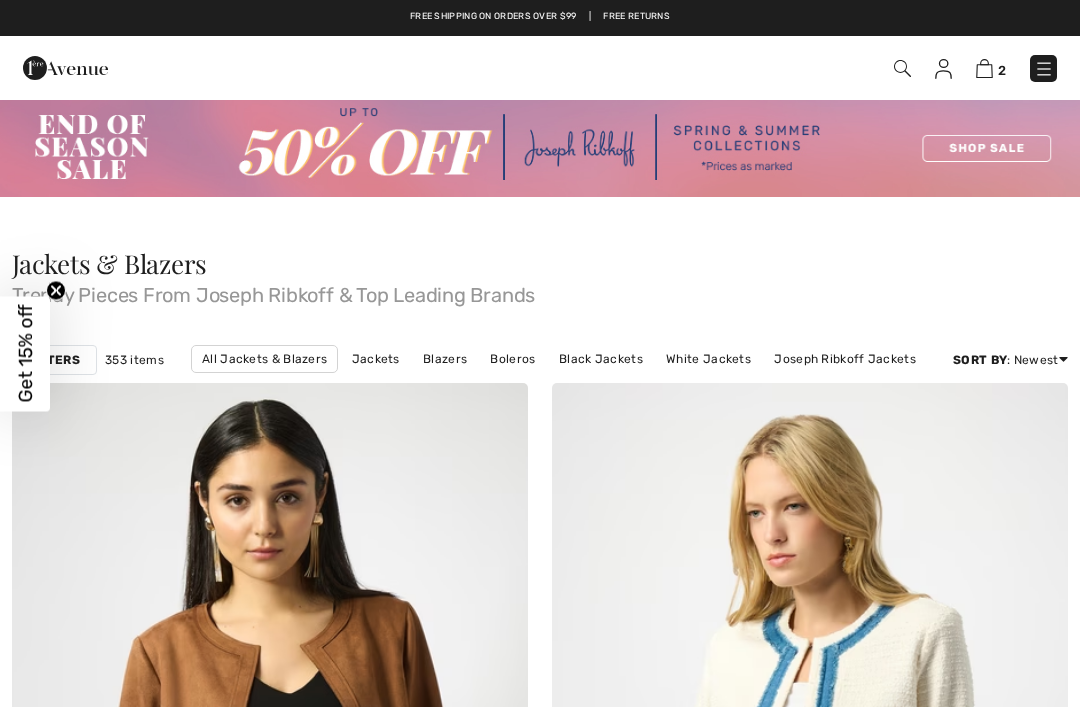 scroll, scrollTop: 106, scrollLeft: 0, axis: vertical 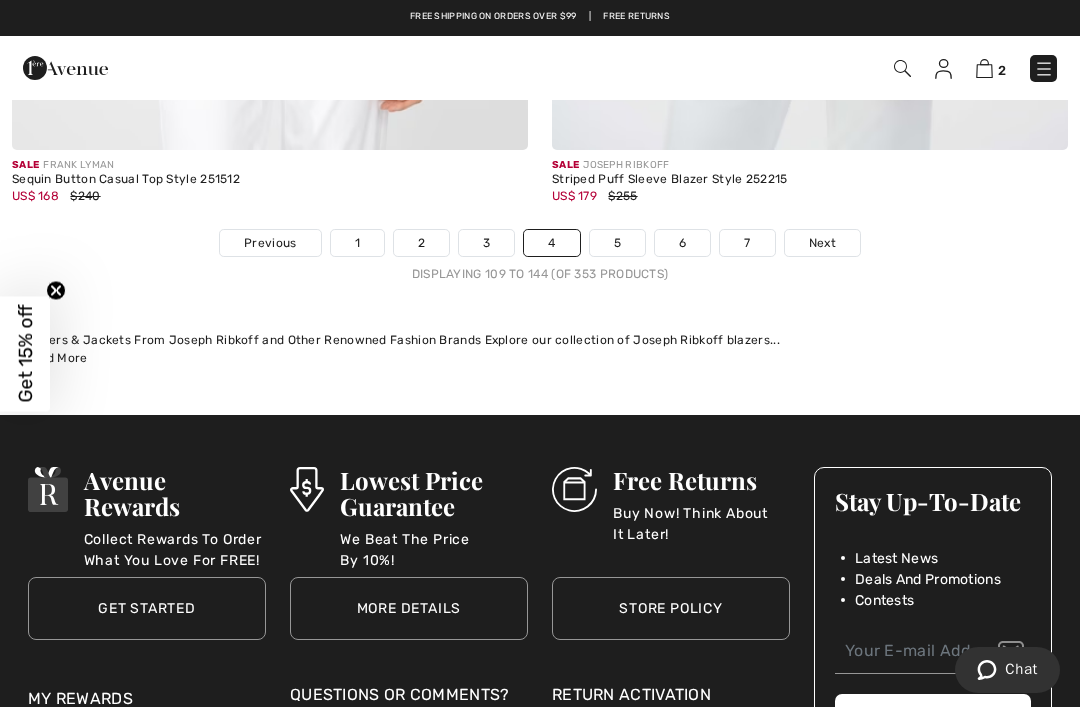 click on "Deals And Promotions" at bounding box center [928, 579] 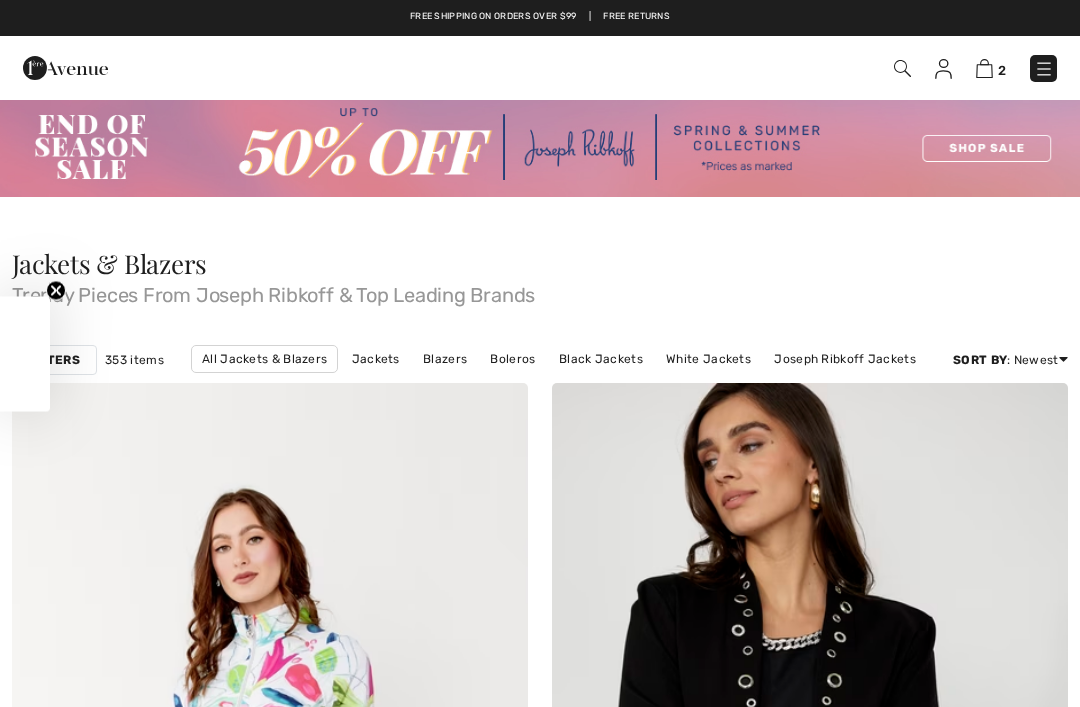 scroll, scrollTop: 0, scrollLeft: 0, axis: both 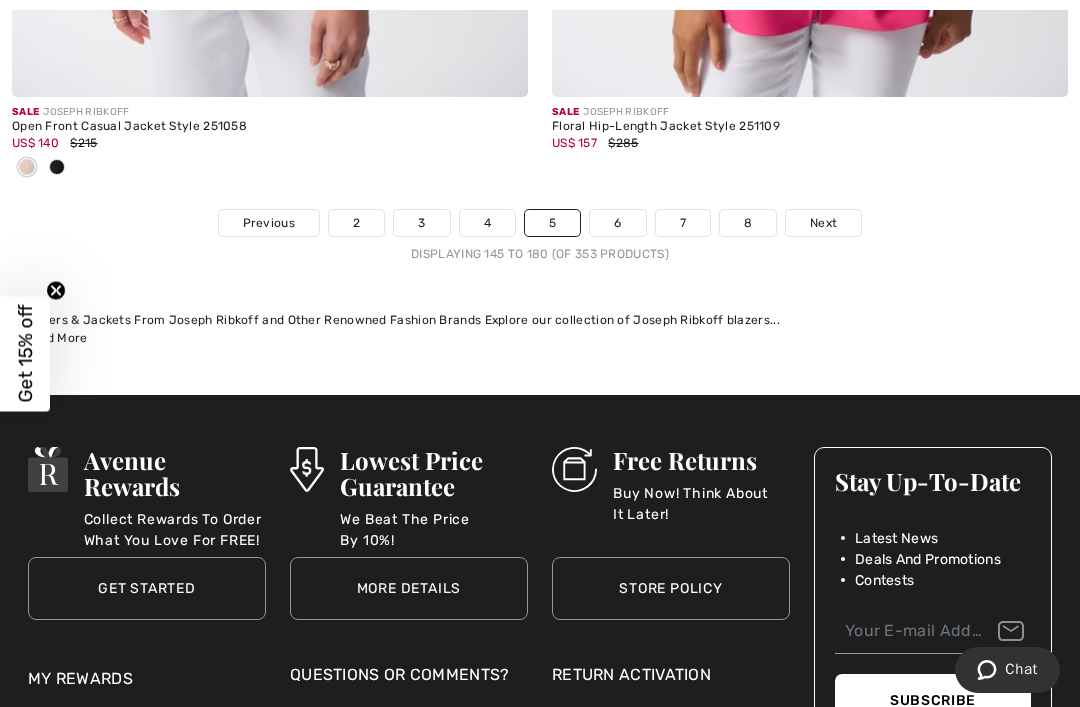 click on "Next" at bounding box center [823, 223] 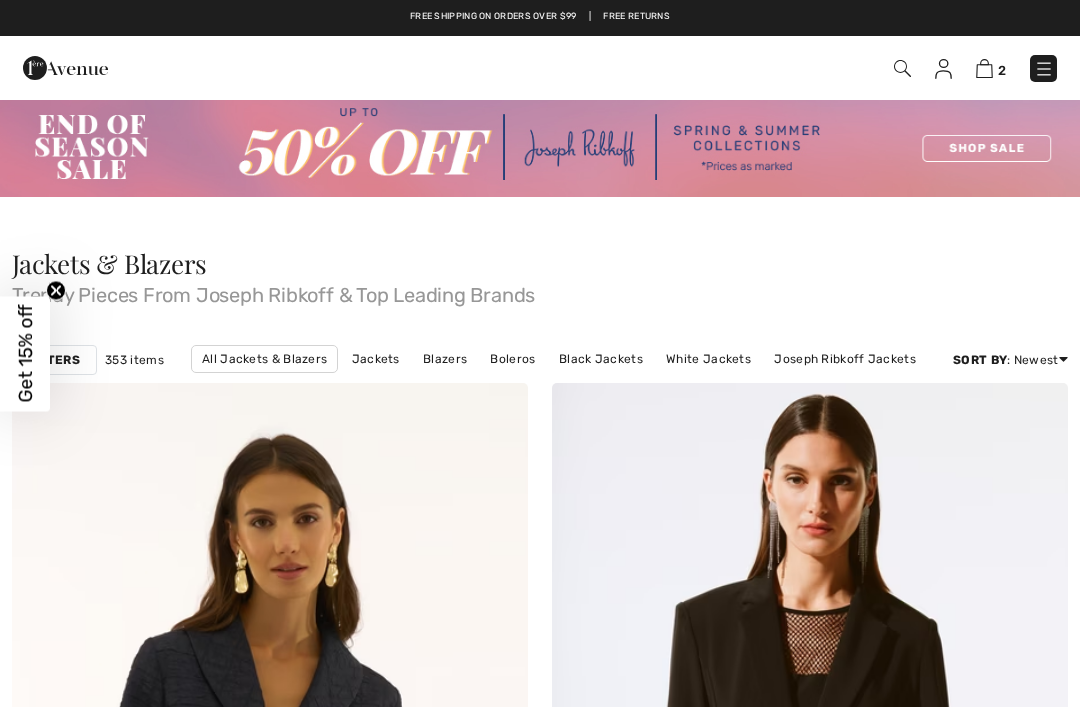 checkbox on "true" 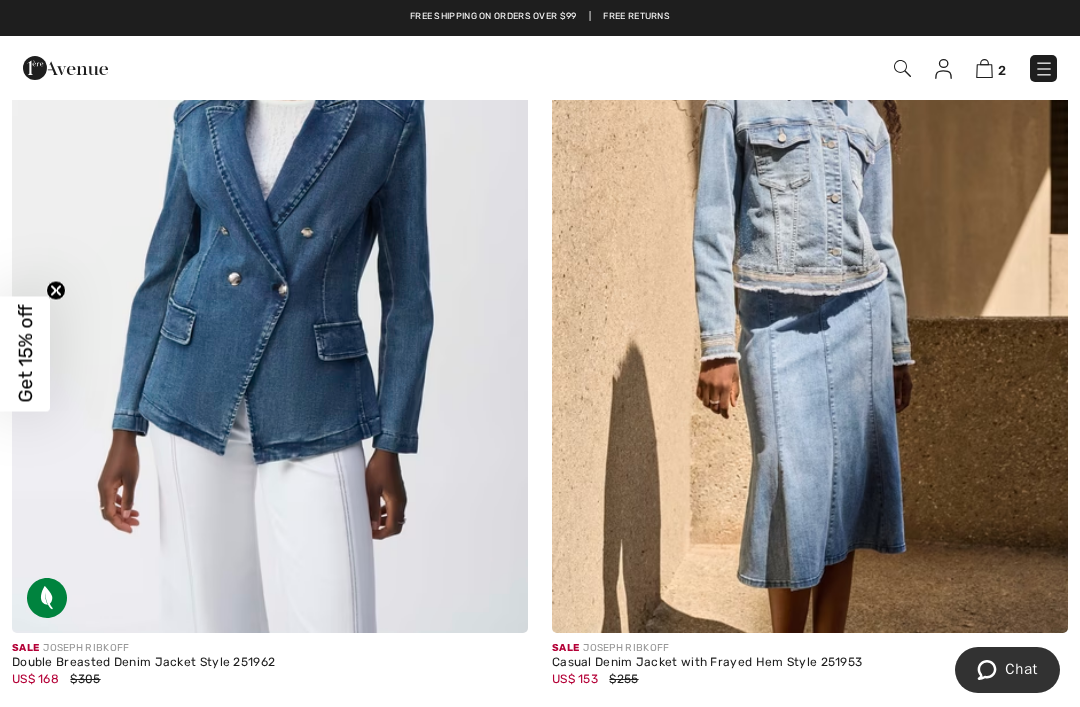 scroll, scrollTop: 15696, scrollLeft: 0, axis: vertical 